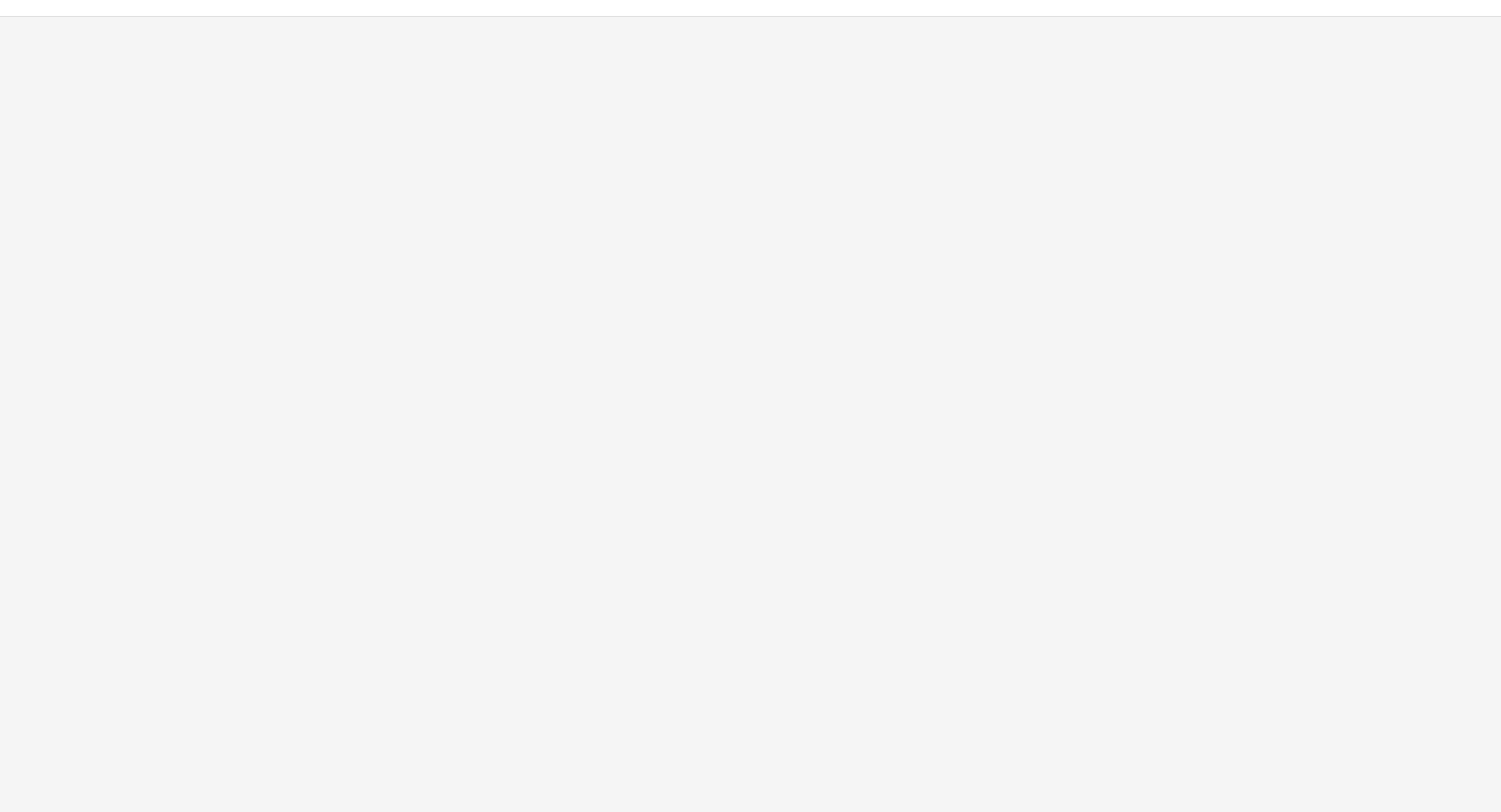 scroll, scrollTop: 0, scrollLeft: 0, axis: both 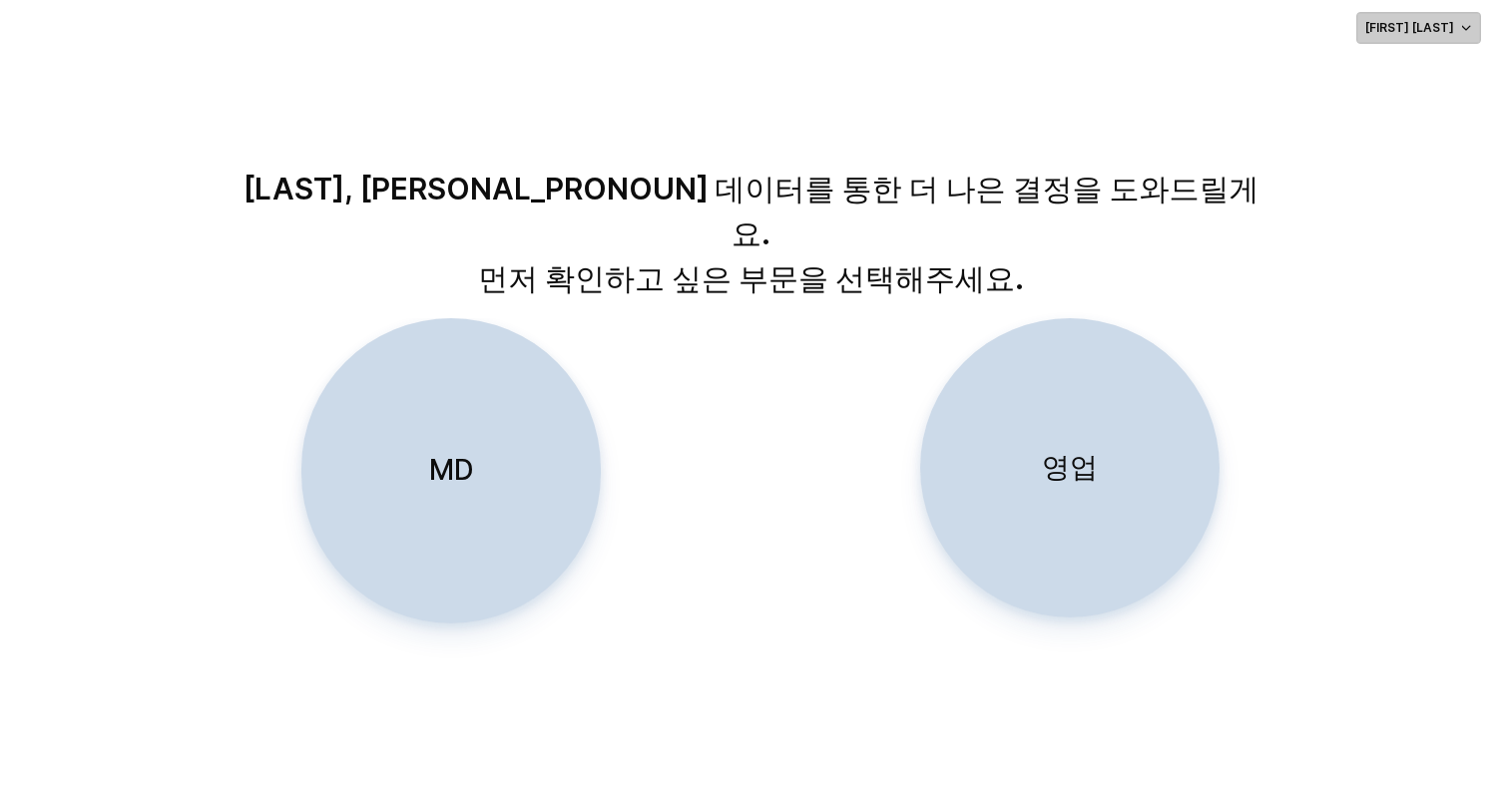 click on "원 소임" at bounding box center [1409, 28] 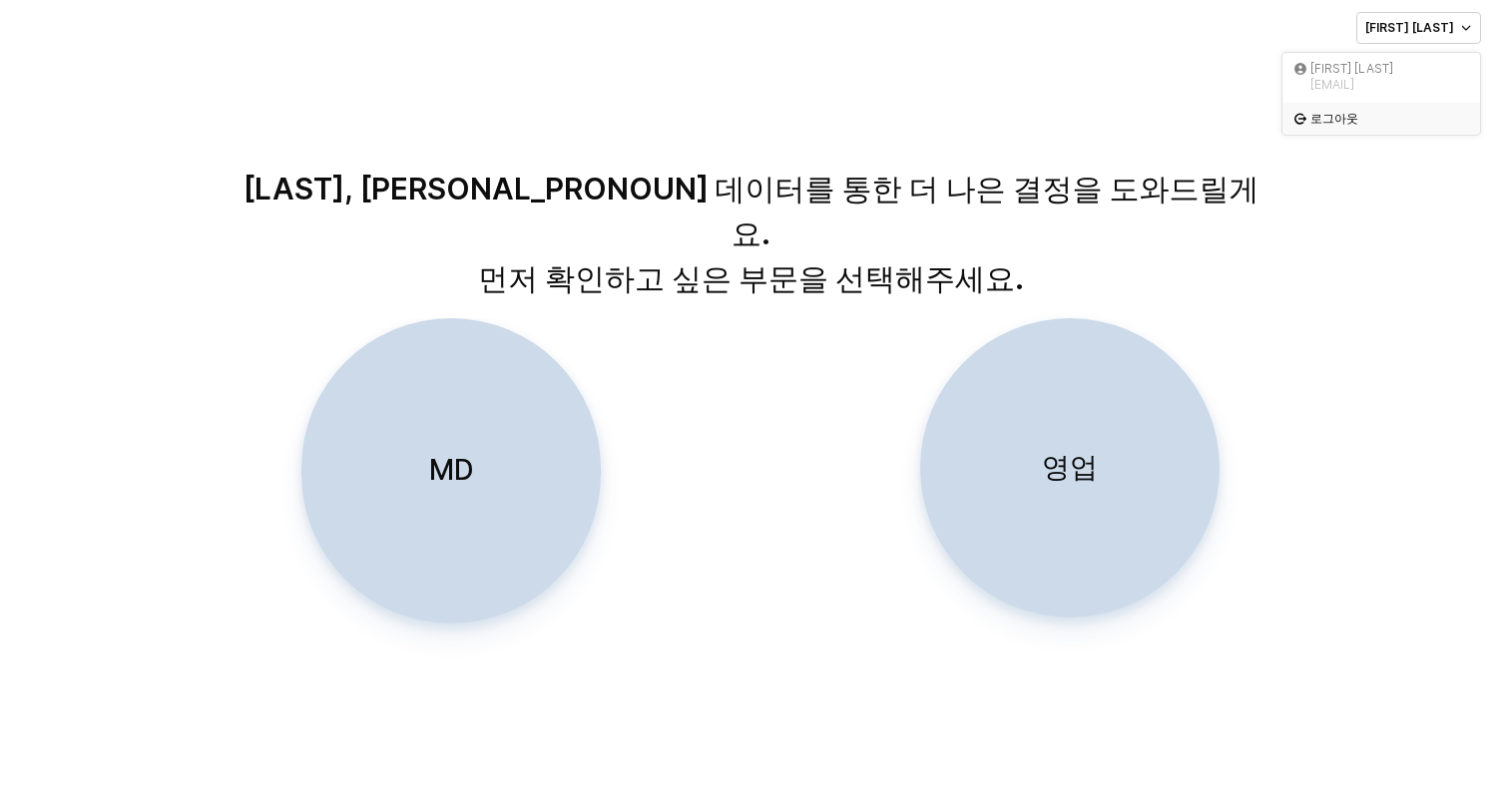 click on "로그아웃" at bounding box center (1383, 119) 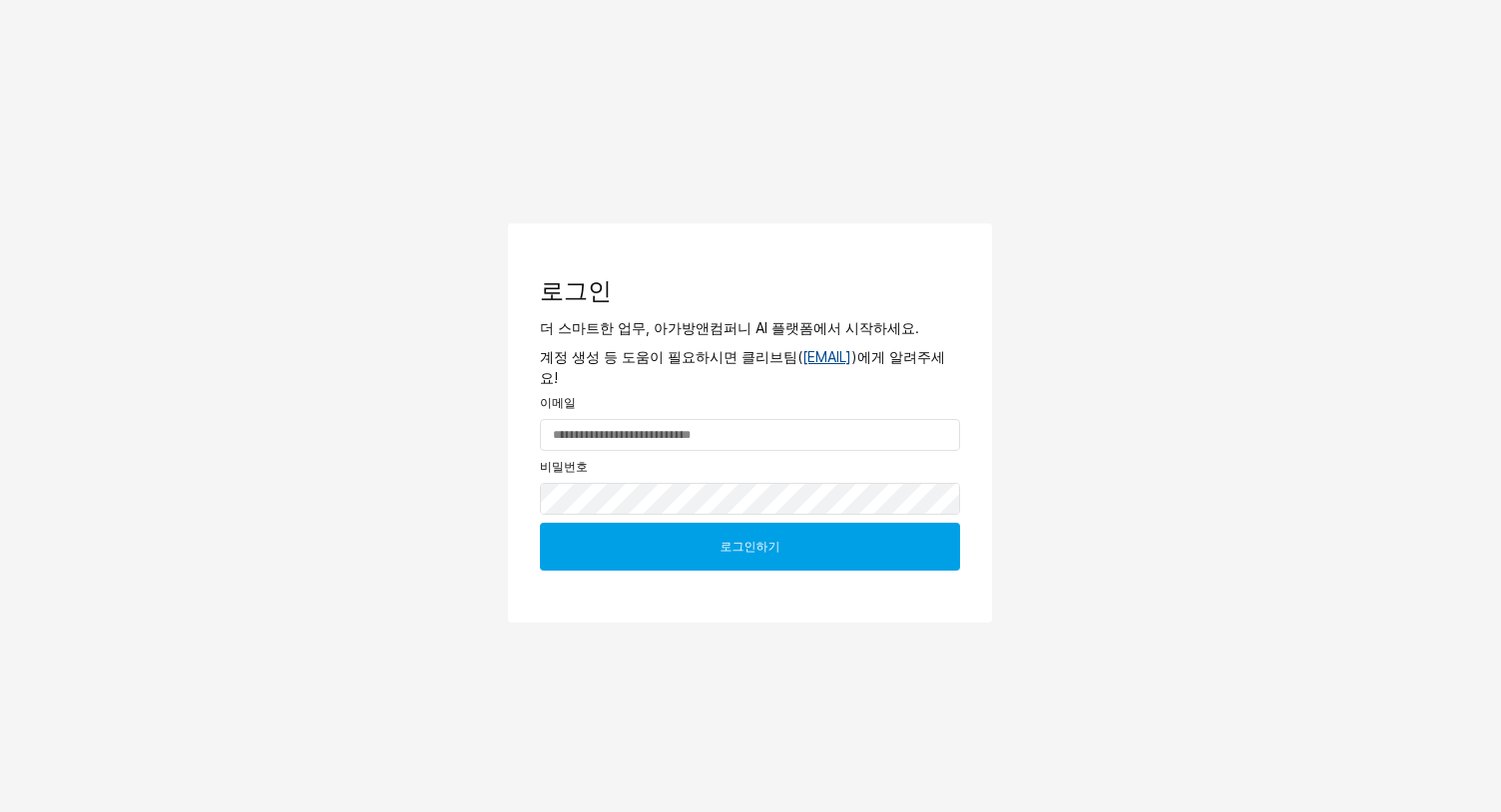 scroll, scrollTop: 0, scrollLeft: 0, axis: both 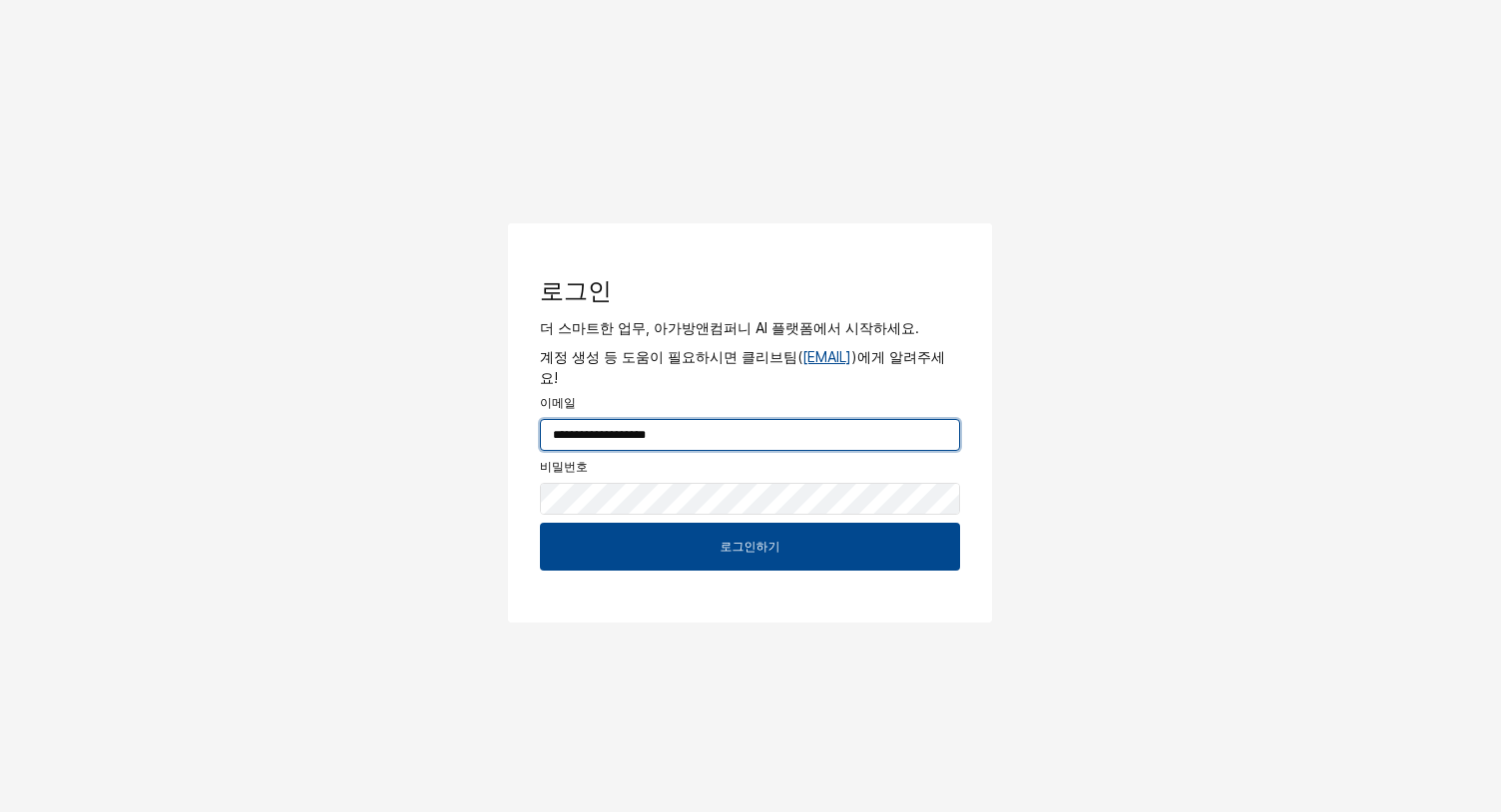 click on "**********" at bounding box center (750, 435) 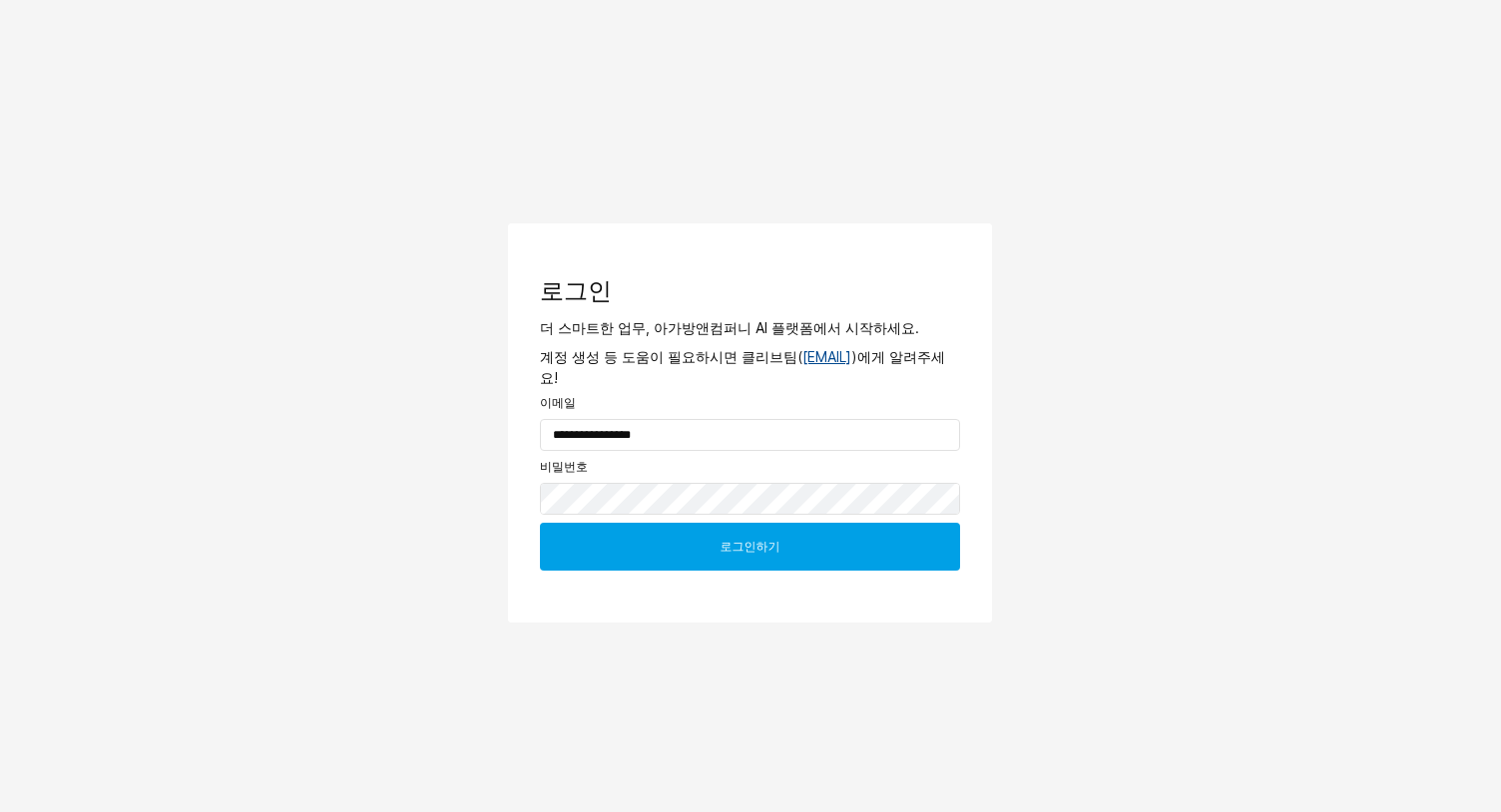 click on "로그인하기" at bounding box center [750, 547] 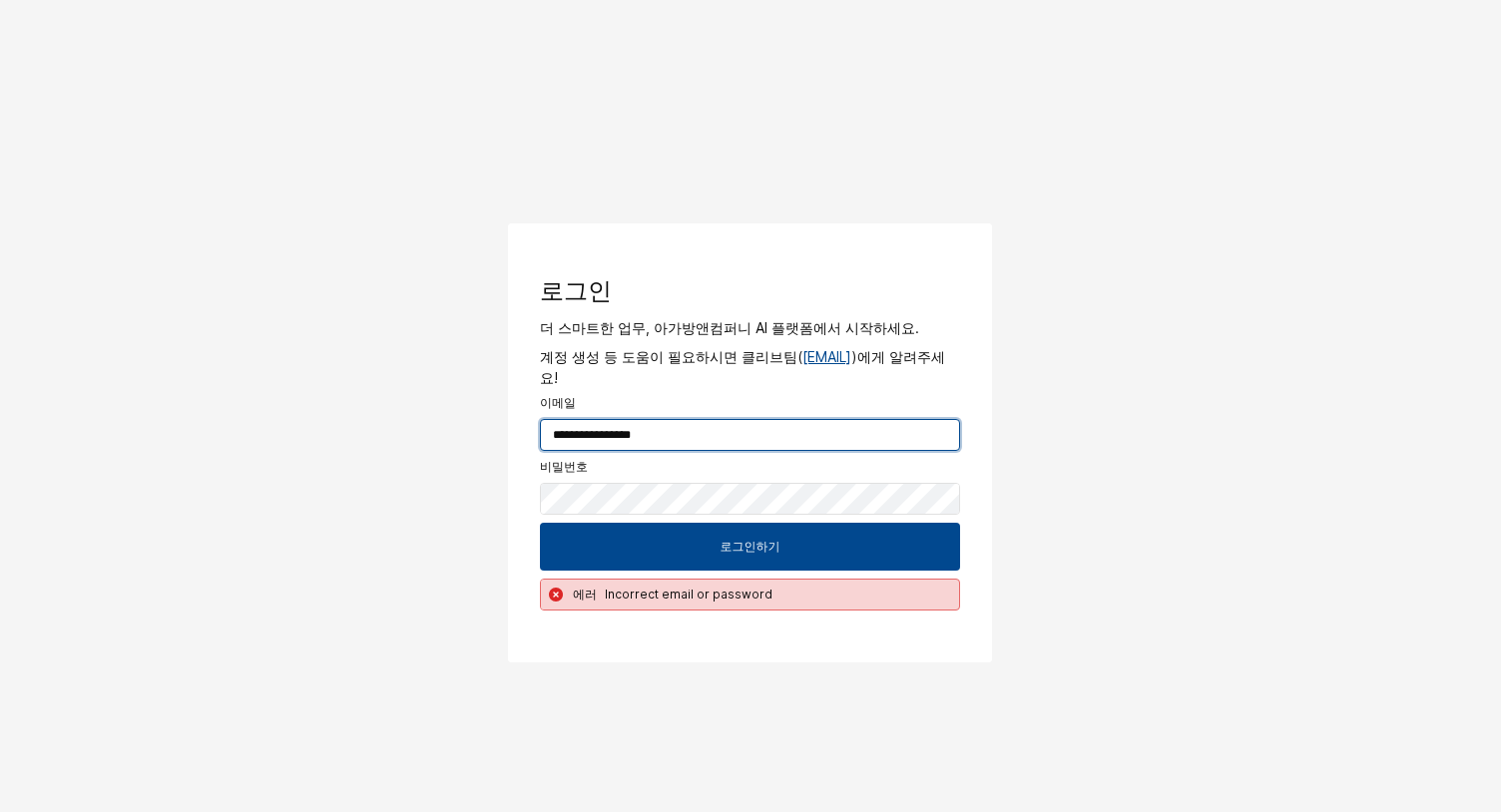 click on "**********" at bounding box center [750, 435] 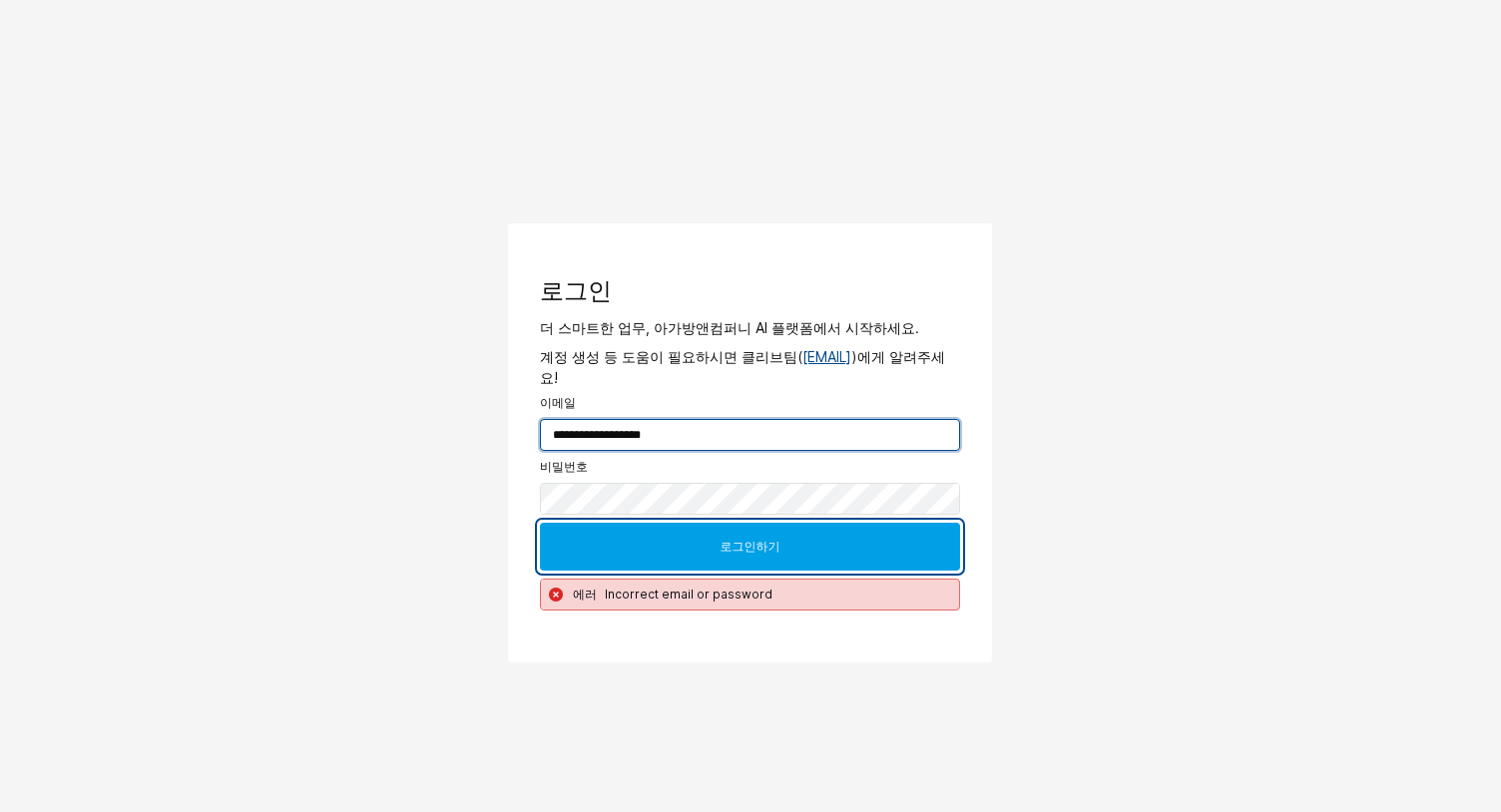 type on "**********" 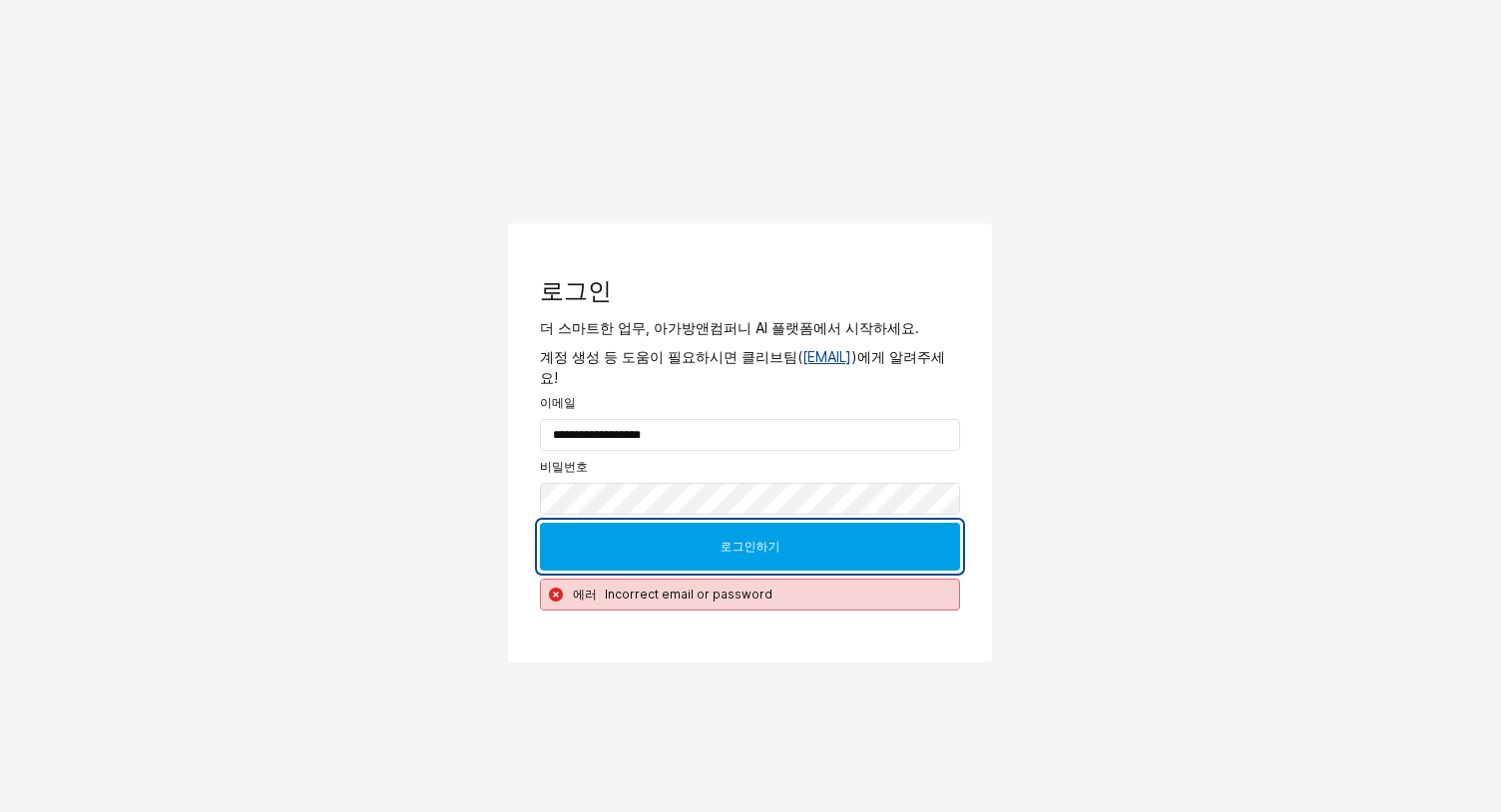 click on "로그인하기" at bounding box center (750, 547) 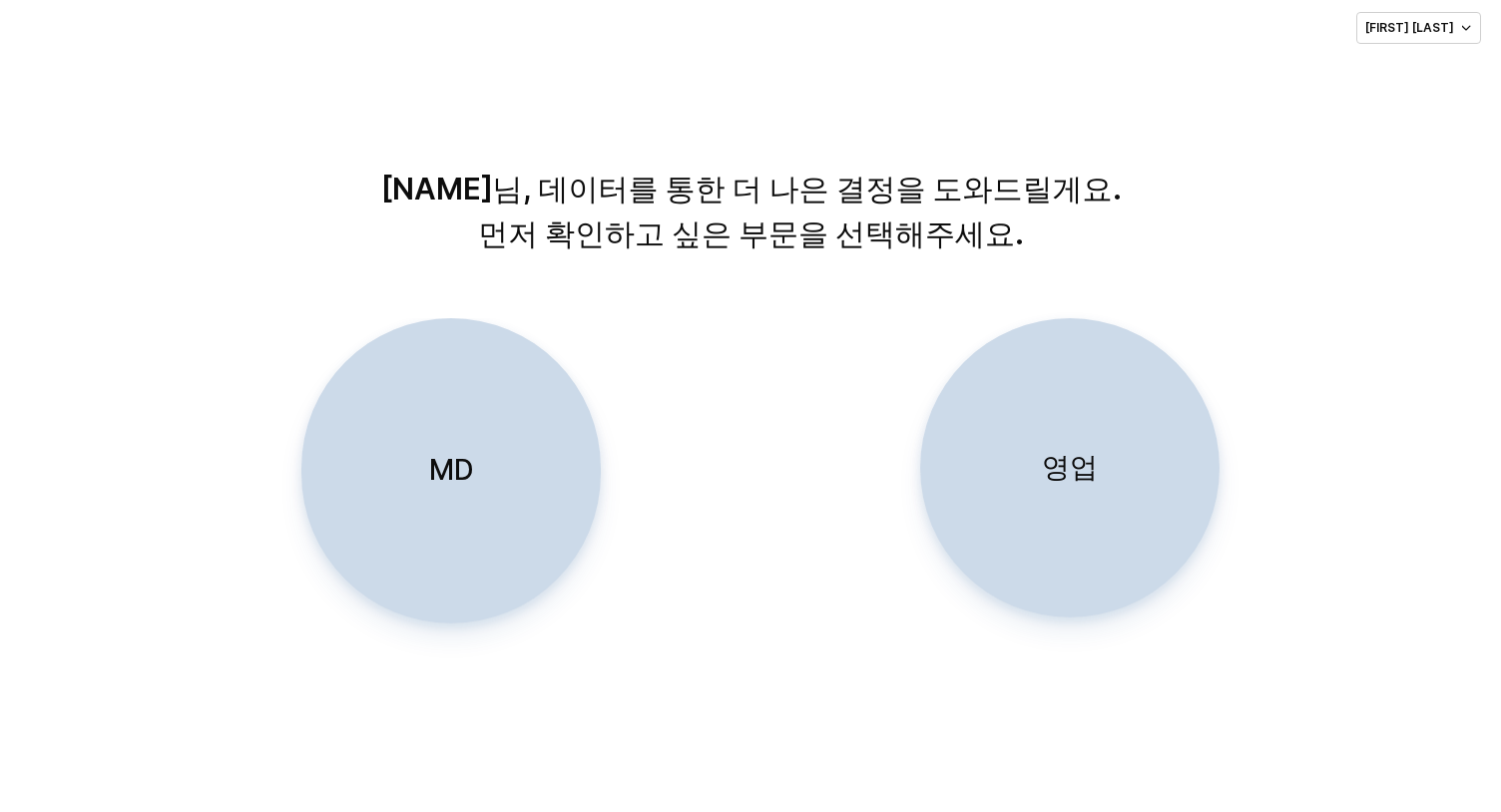 scroll, scrollTop: 0, scrollLeft: 0, axis: both 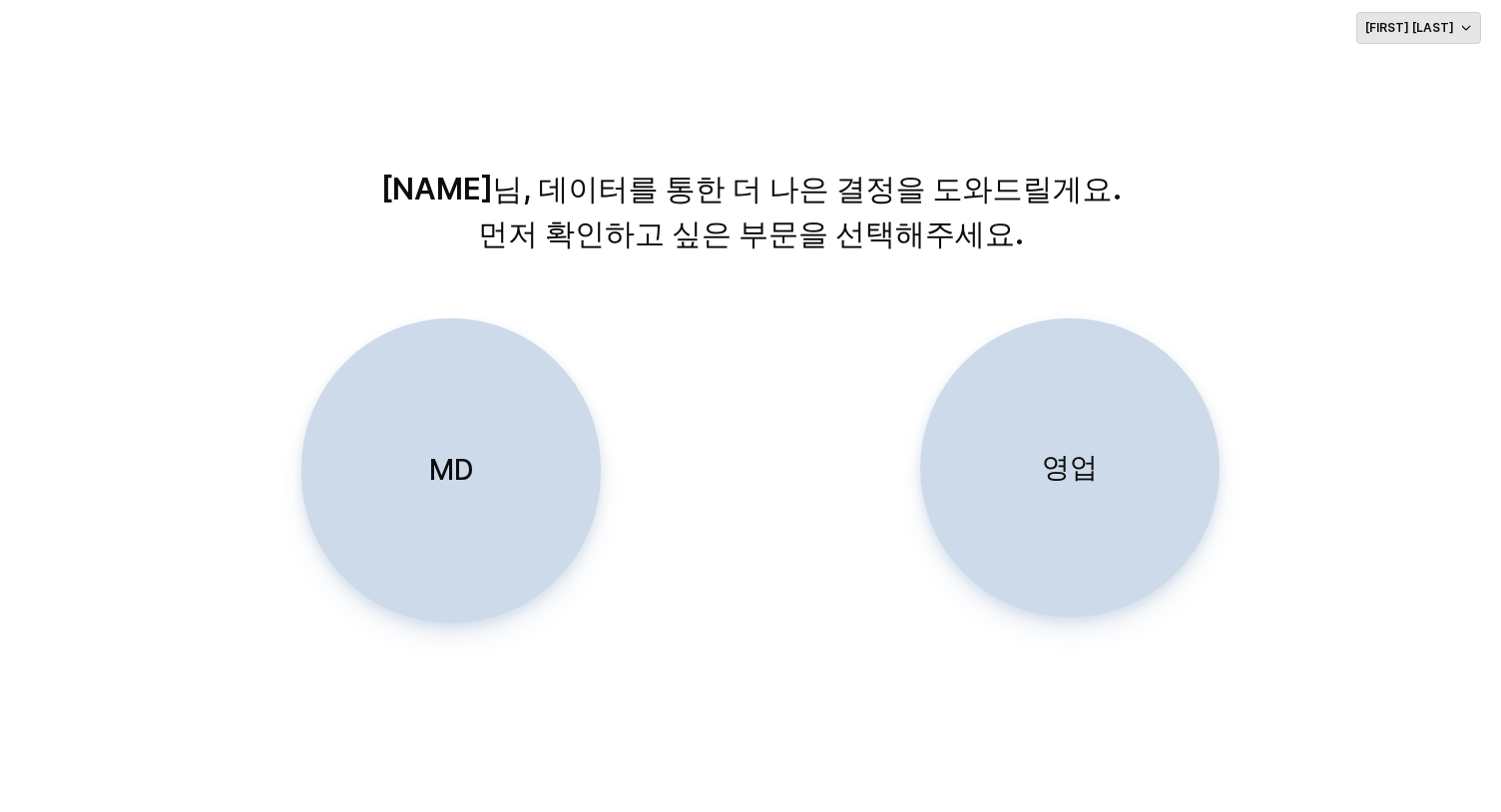 click on "[FIRST] [LAST]" at bounding box center [1409, 28] 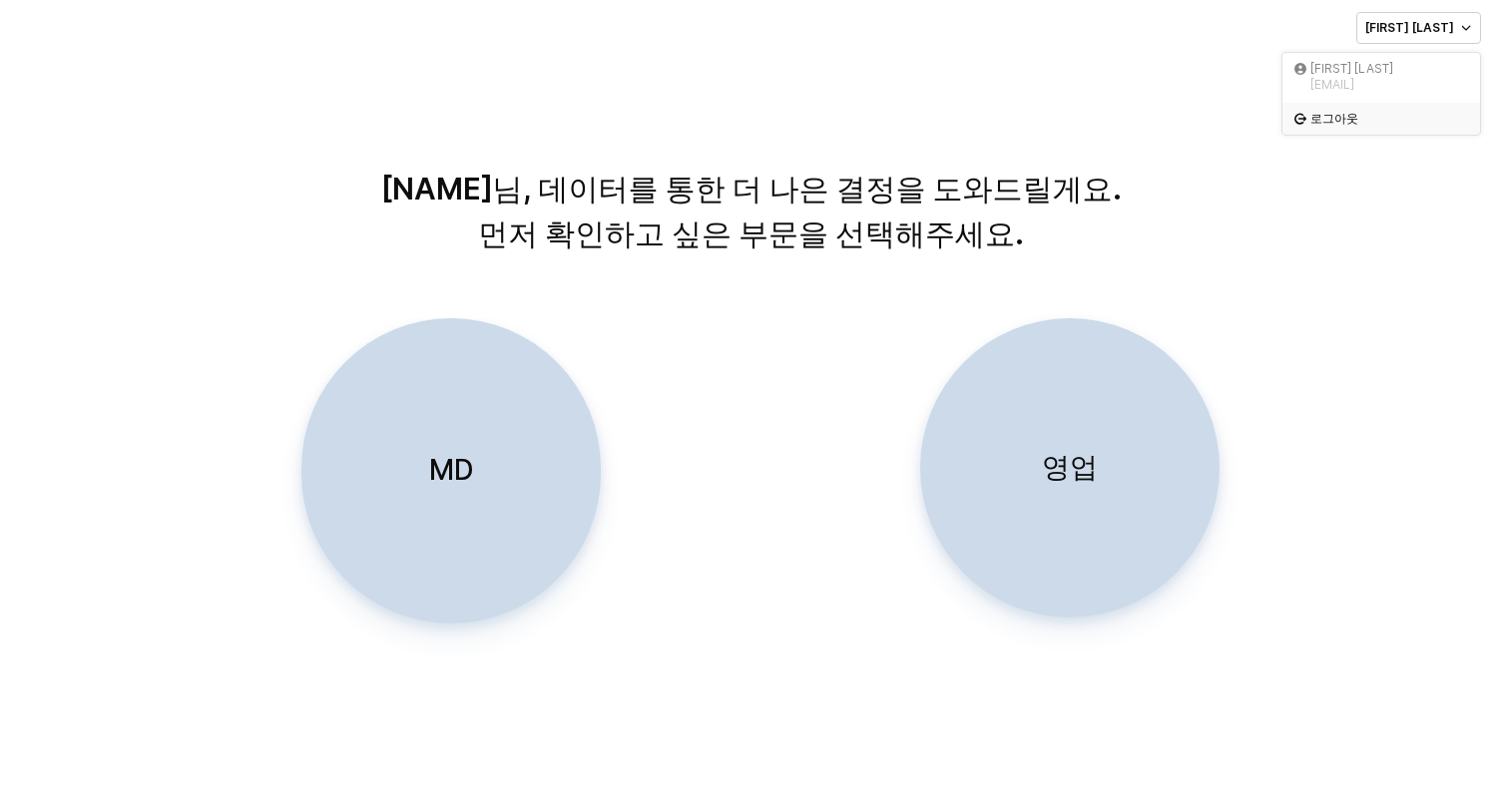 click on "로그아웃" at bounding box center [1383, 119] 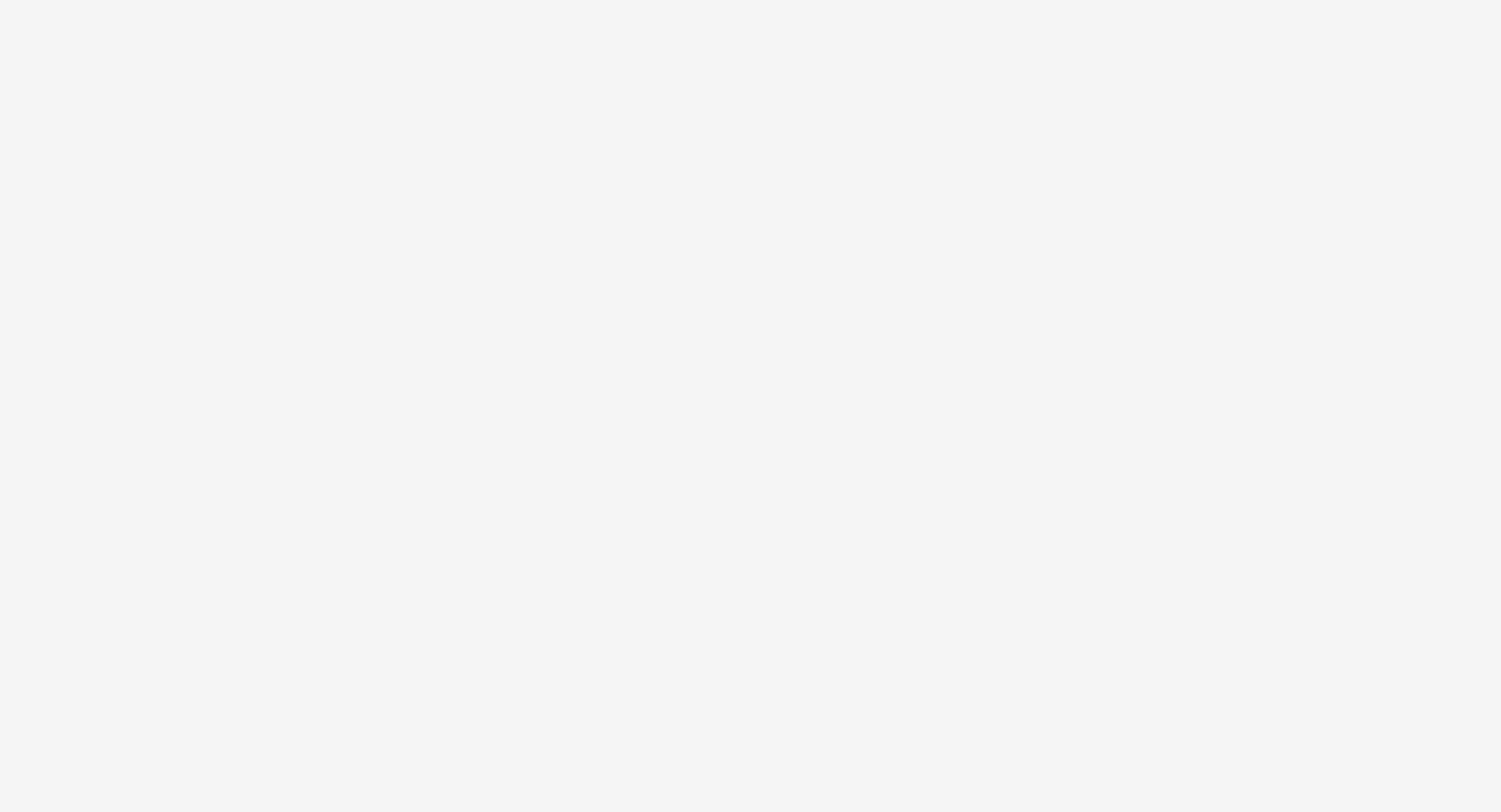scroll, scrollTop: 0, scrollLeft: 0, axis: both 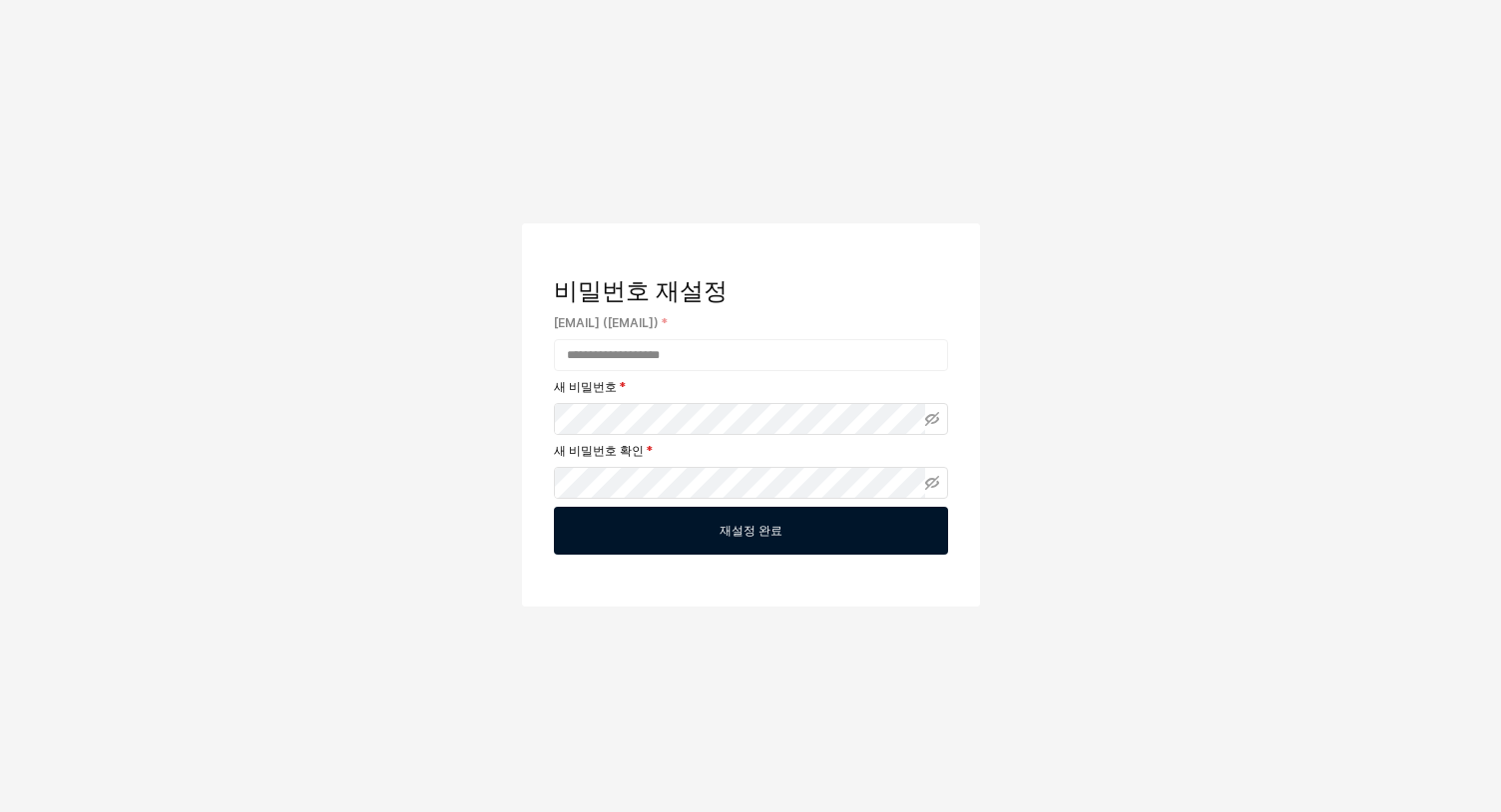 click on "재설정 완료" at bounding box center [750, 531] 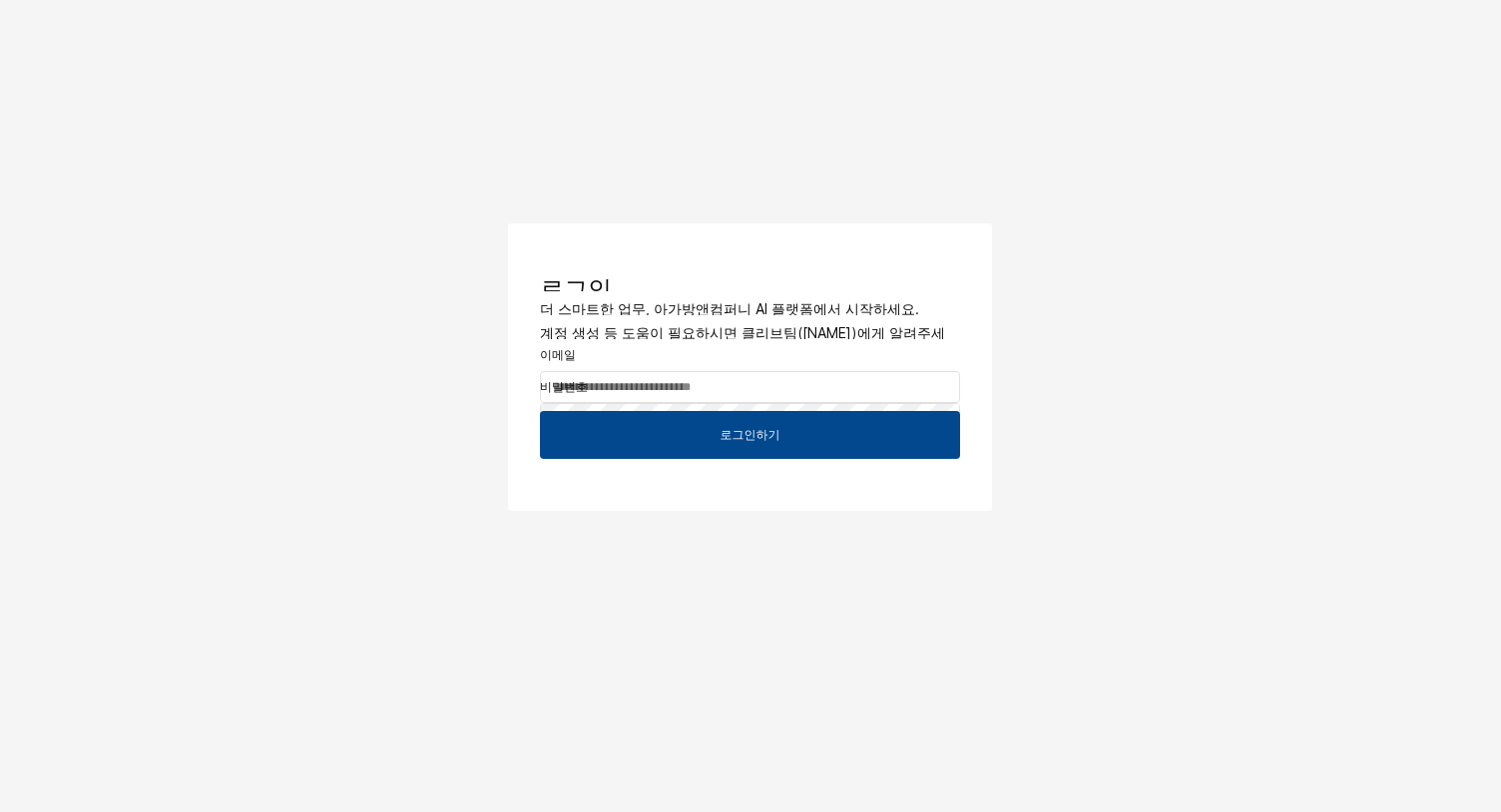 scroll, scrollTop: 0, scrollLeft: 0, axis: both 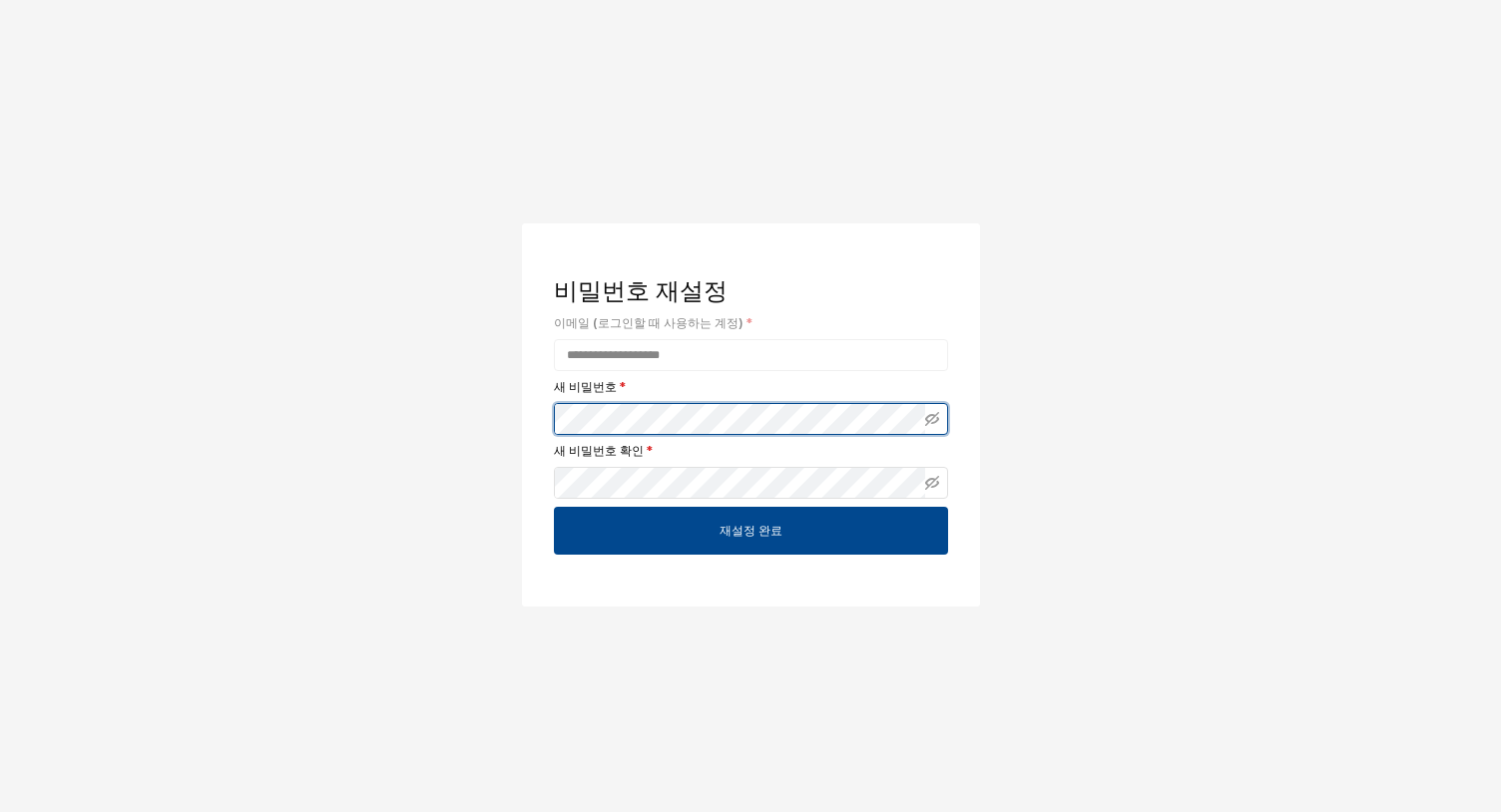 type 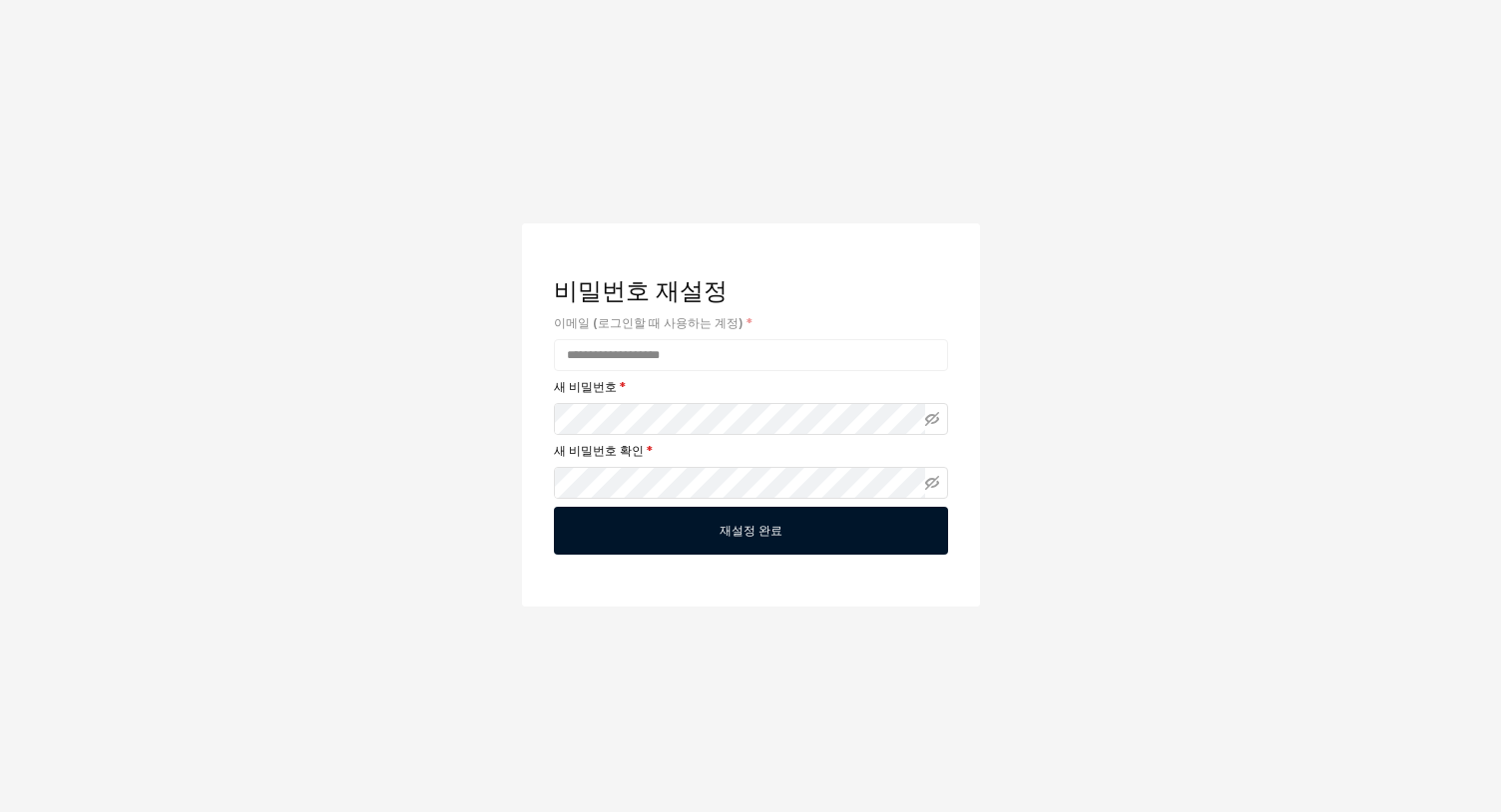 click on "재설정 완료" at bounding box center (750, 531) 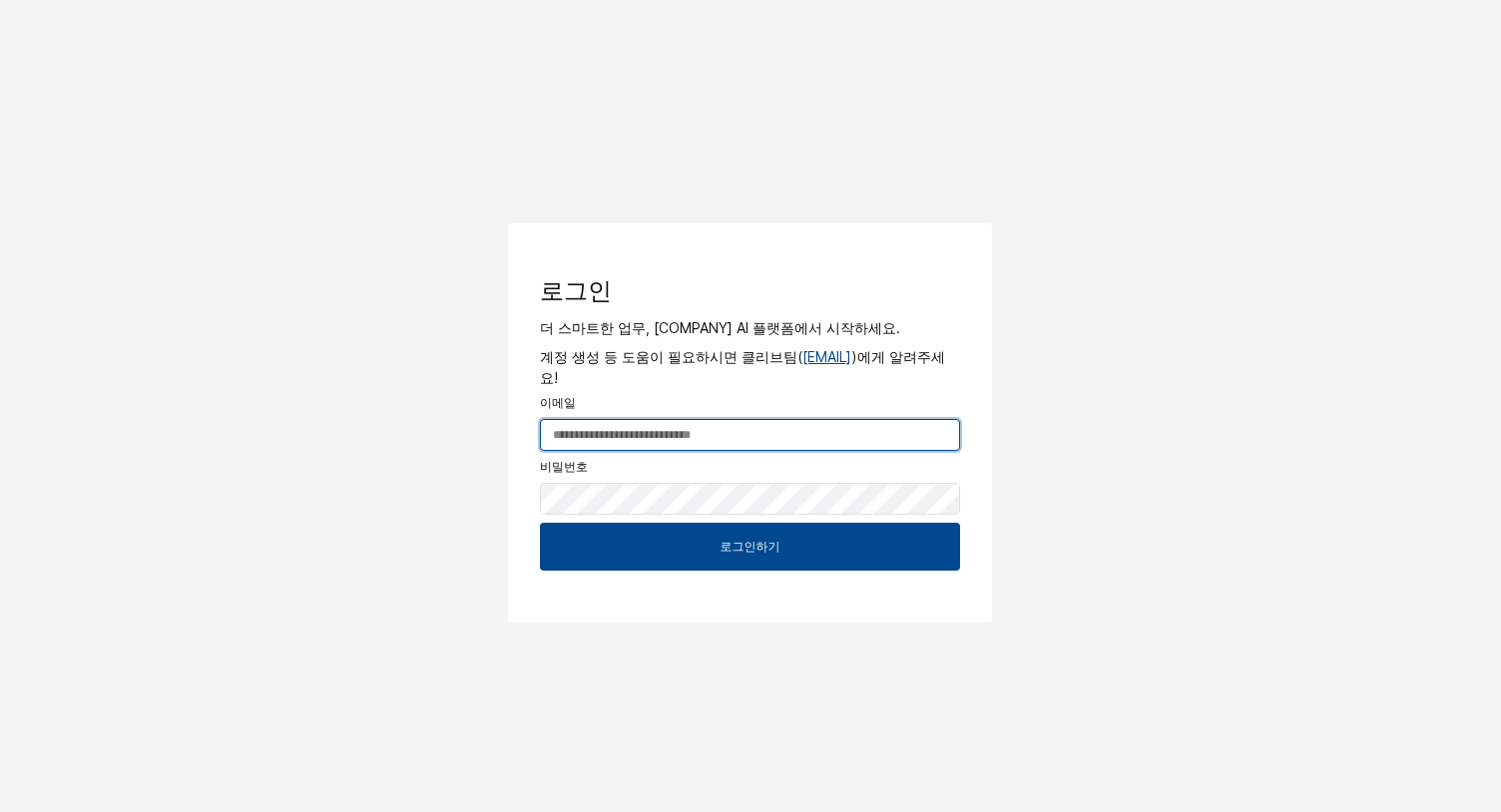 type on "**********" 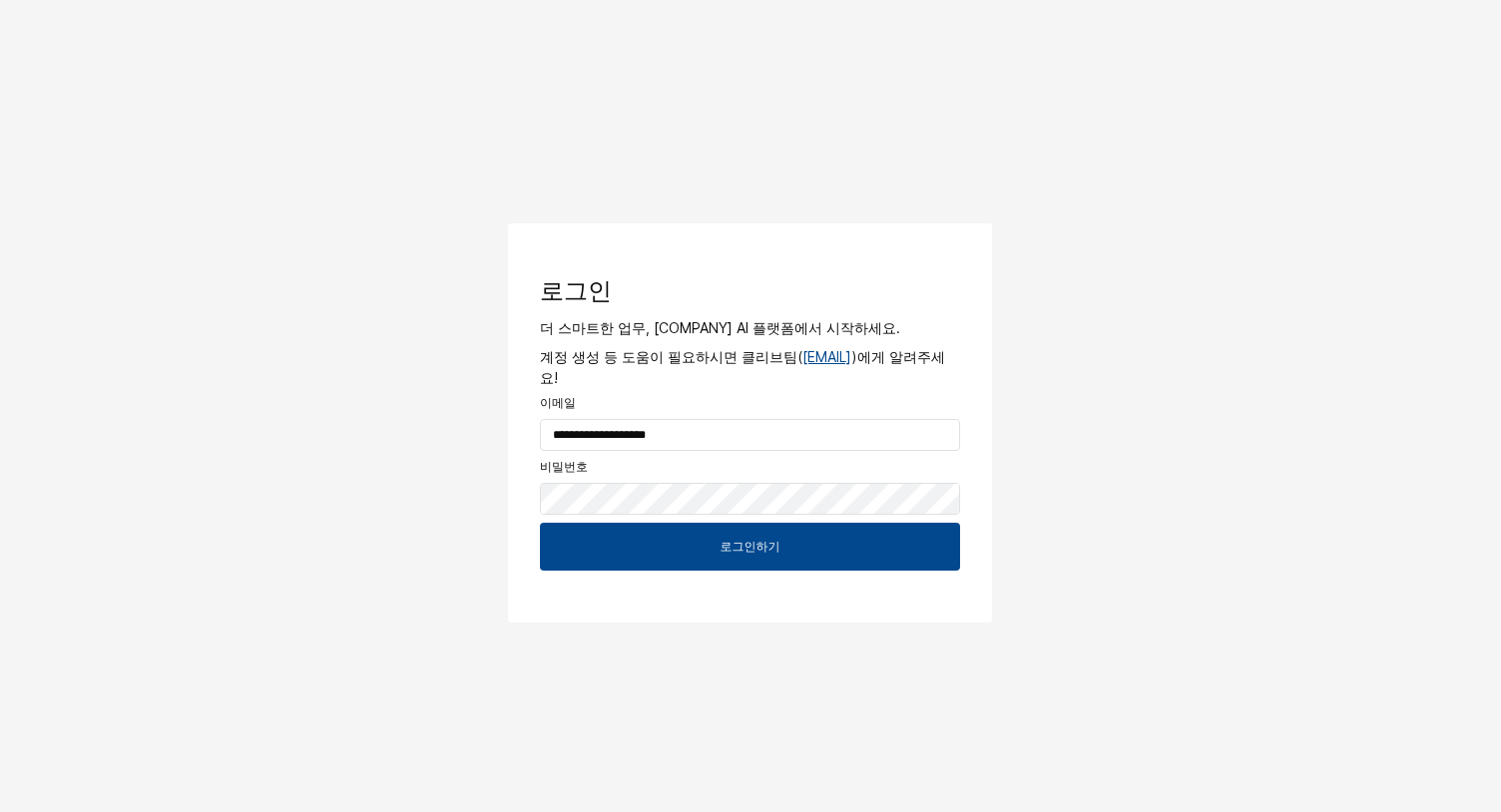 click on "**********" at bounding box center [750, 435] 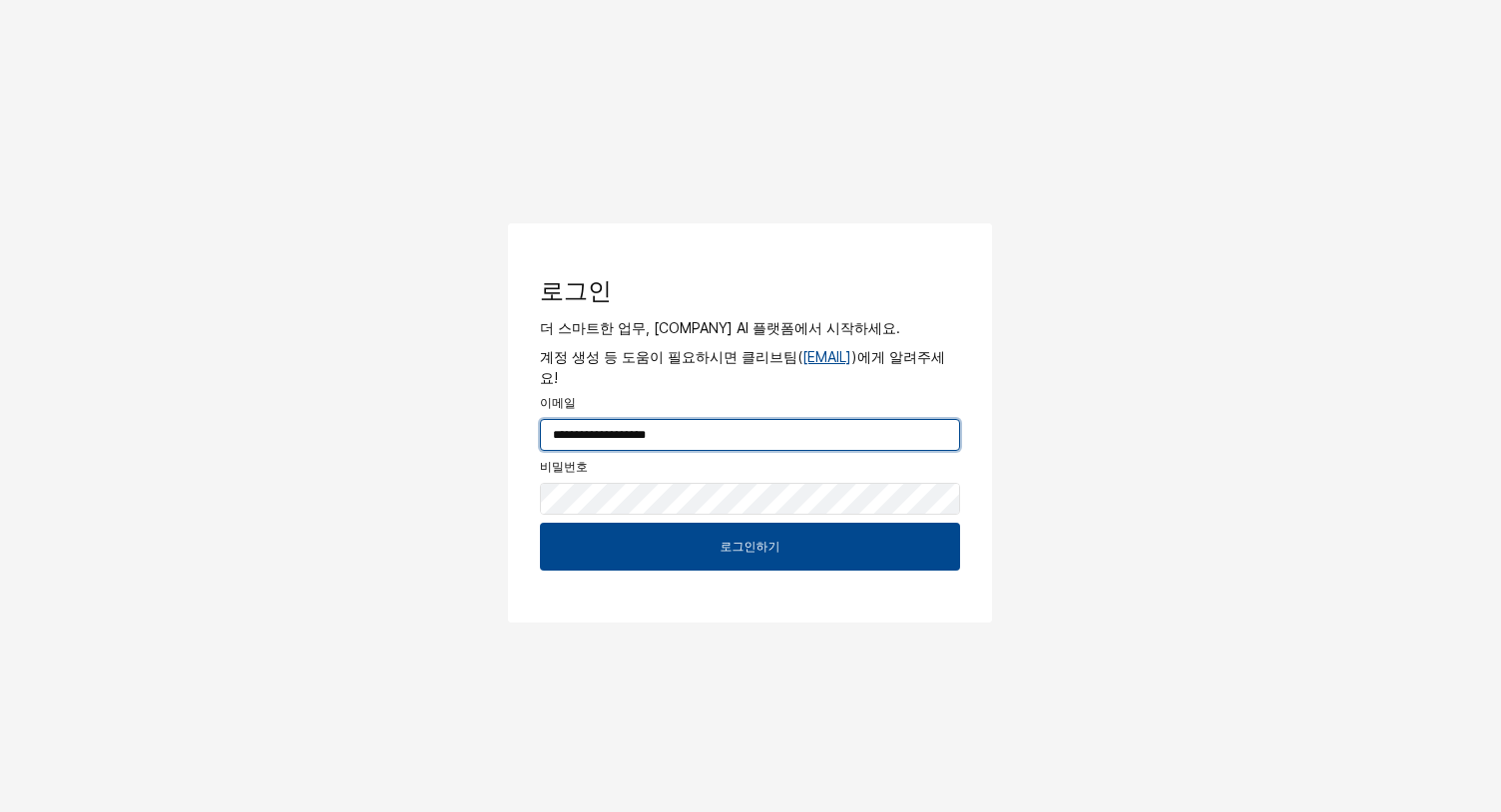 click on "**********" at bounding box center (750, 435) 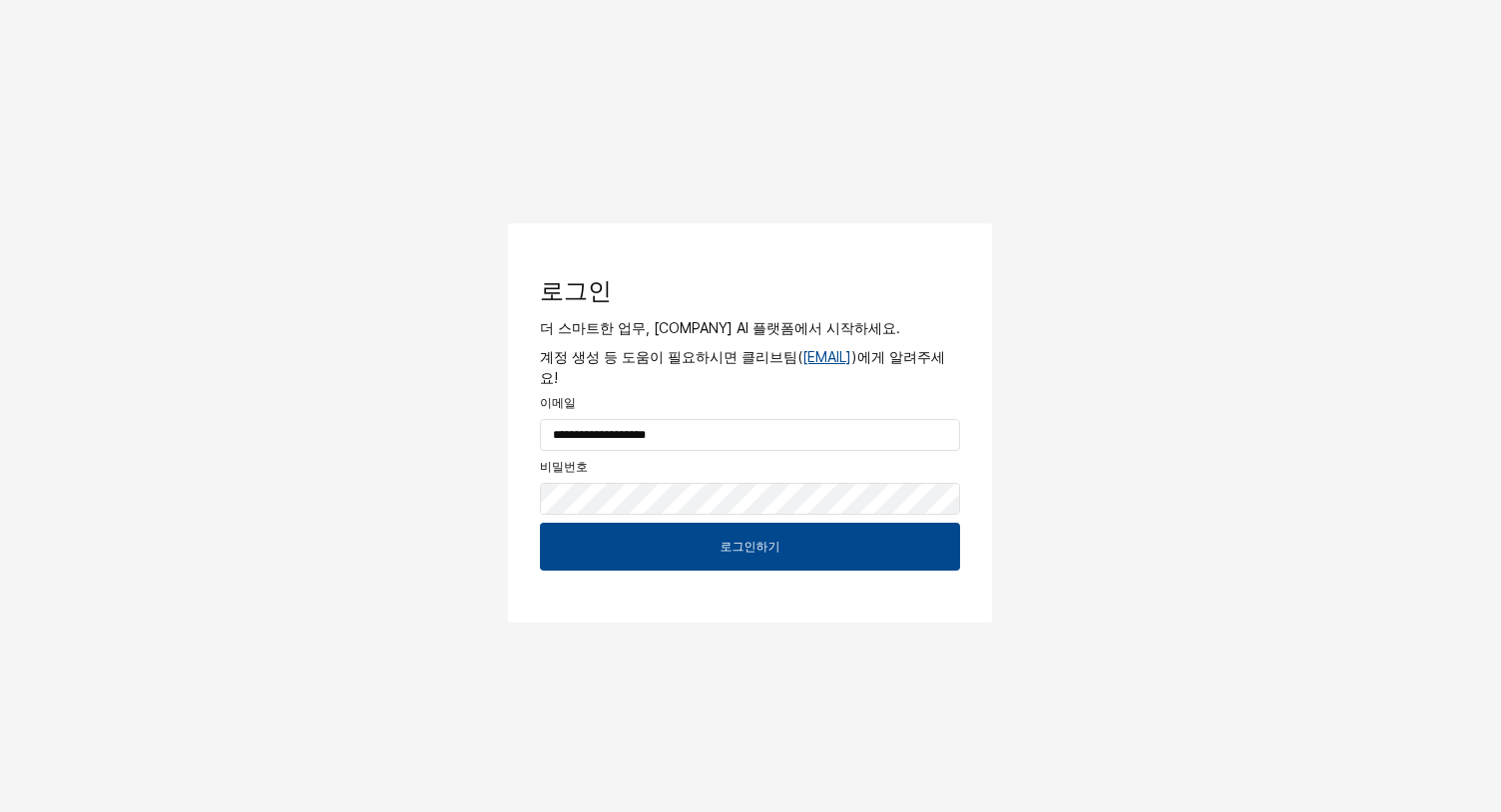 click on "**********" at bounding box center (750, 371) 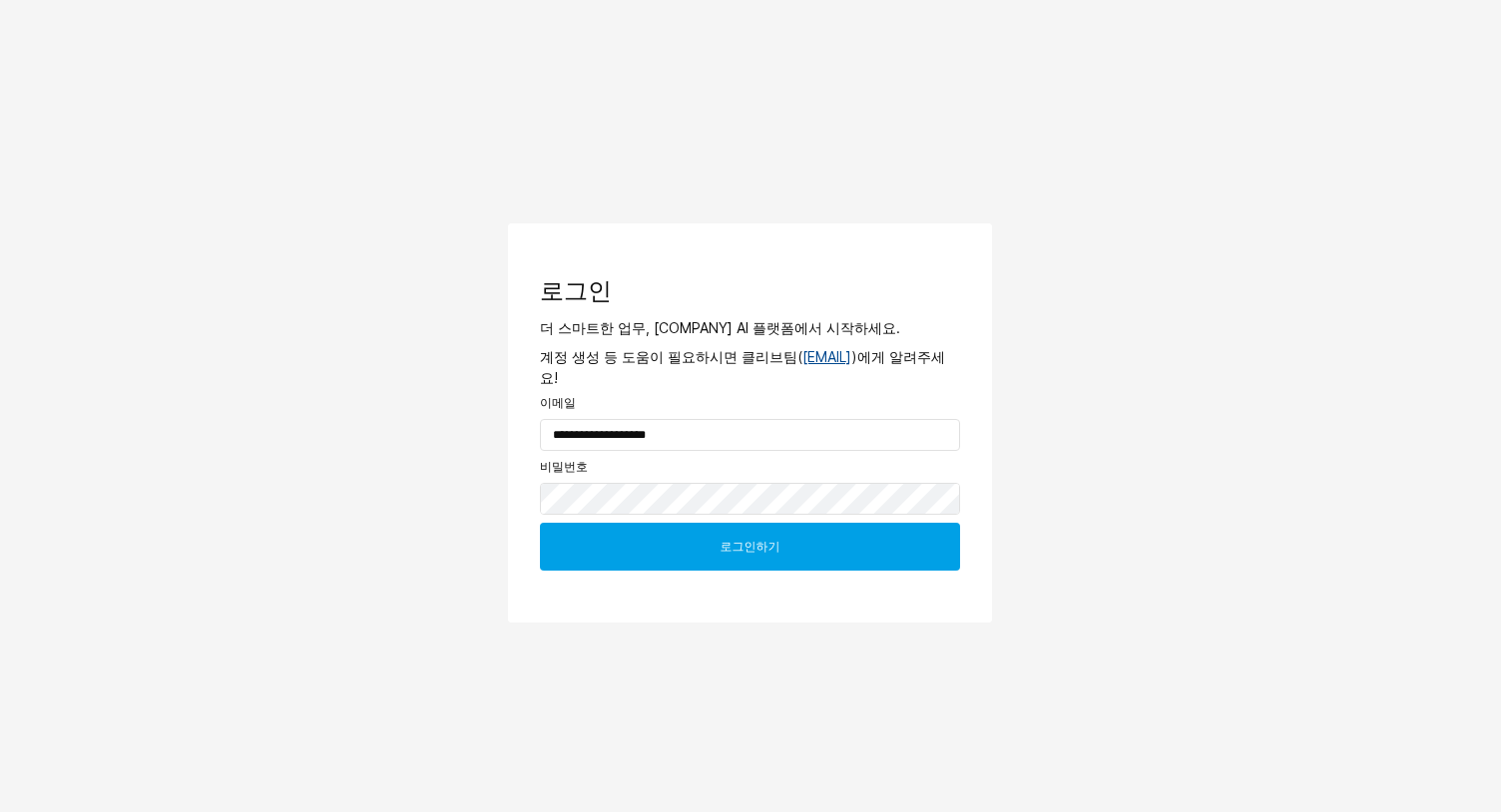 click on "로그인하기" at bounding box center [750, 547] 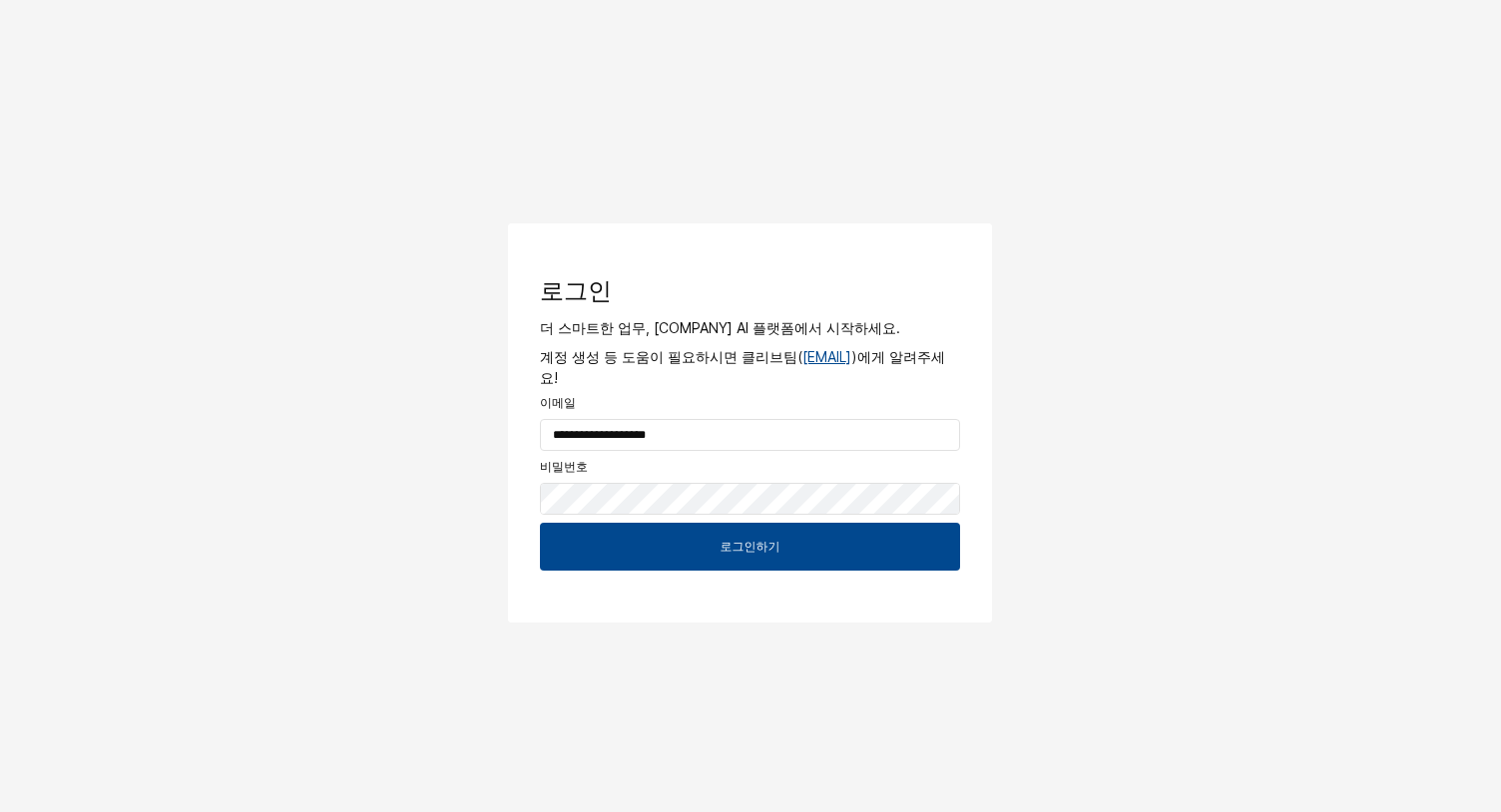 click at bounding box center [750, 686] 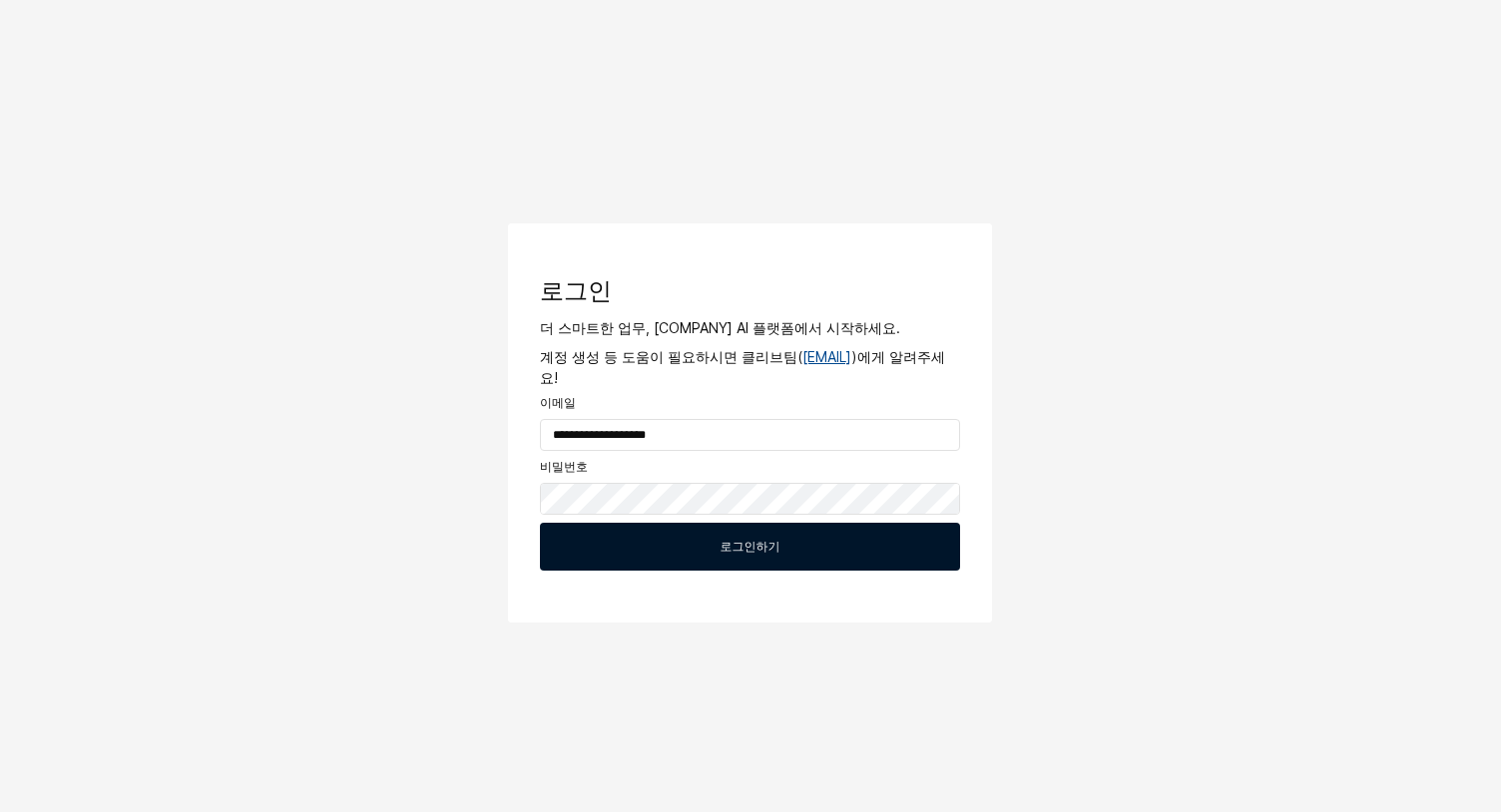 click on "로그인하기" at bounding box center [750, 547] 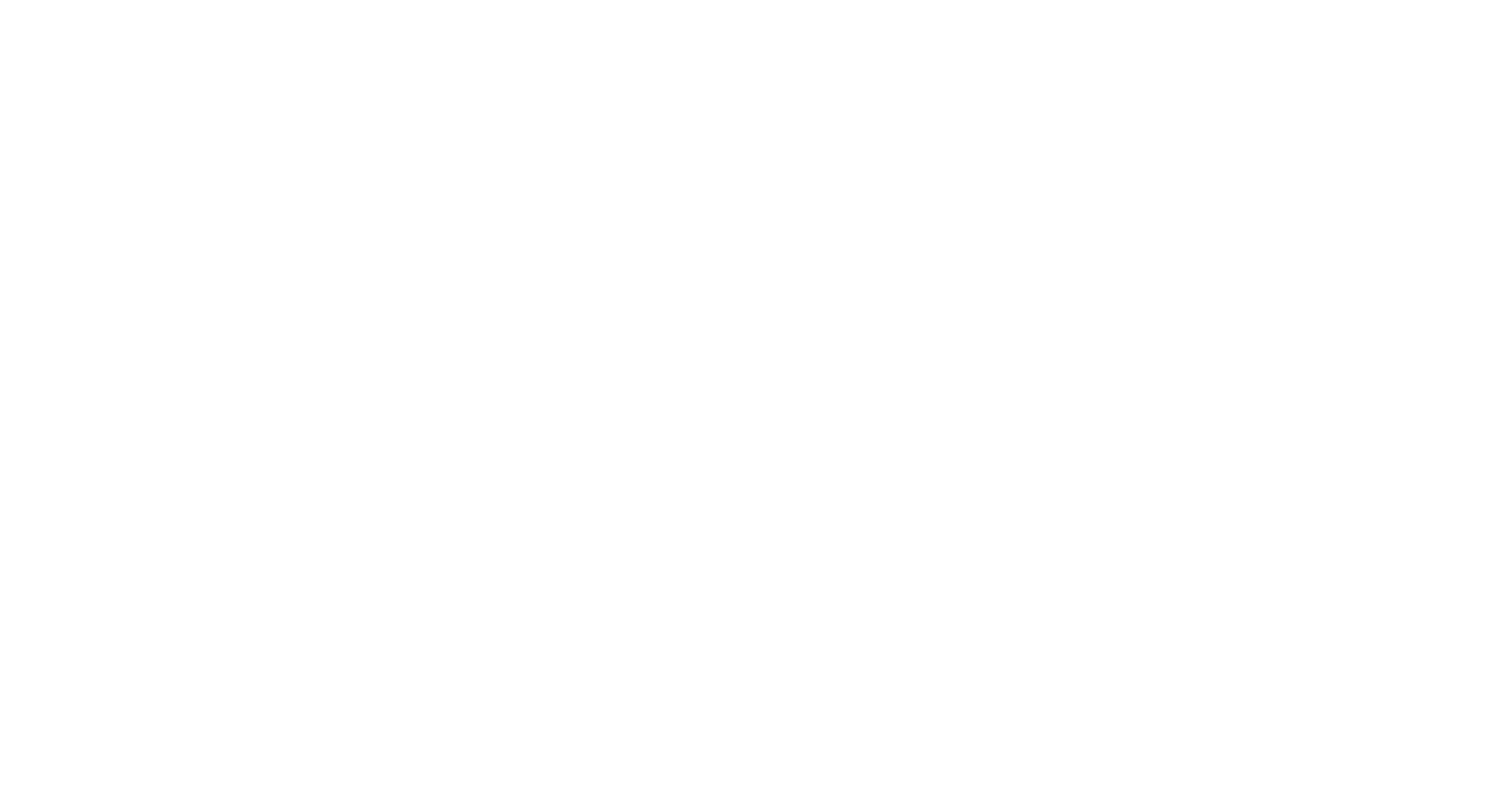 scroll, scrollTop: 0, scrollLeft: 0, axis: both 